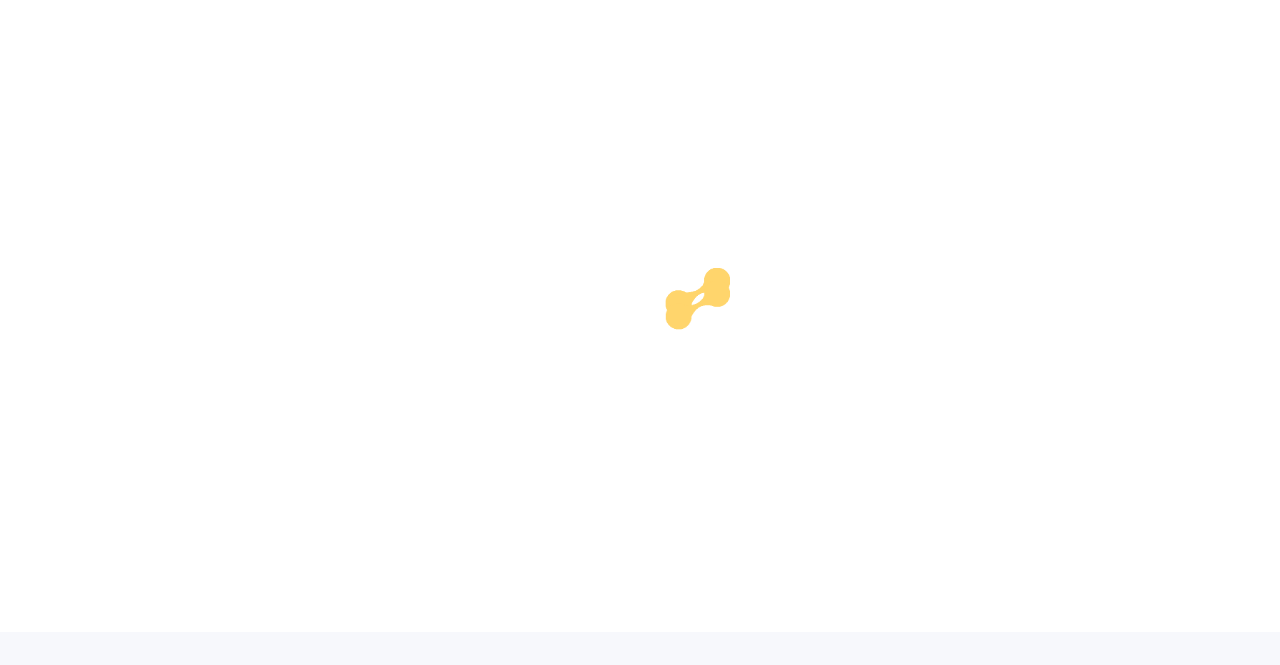scroll, scrollTop: 0, scrollLeft: 0, axis: both 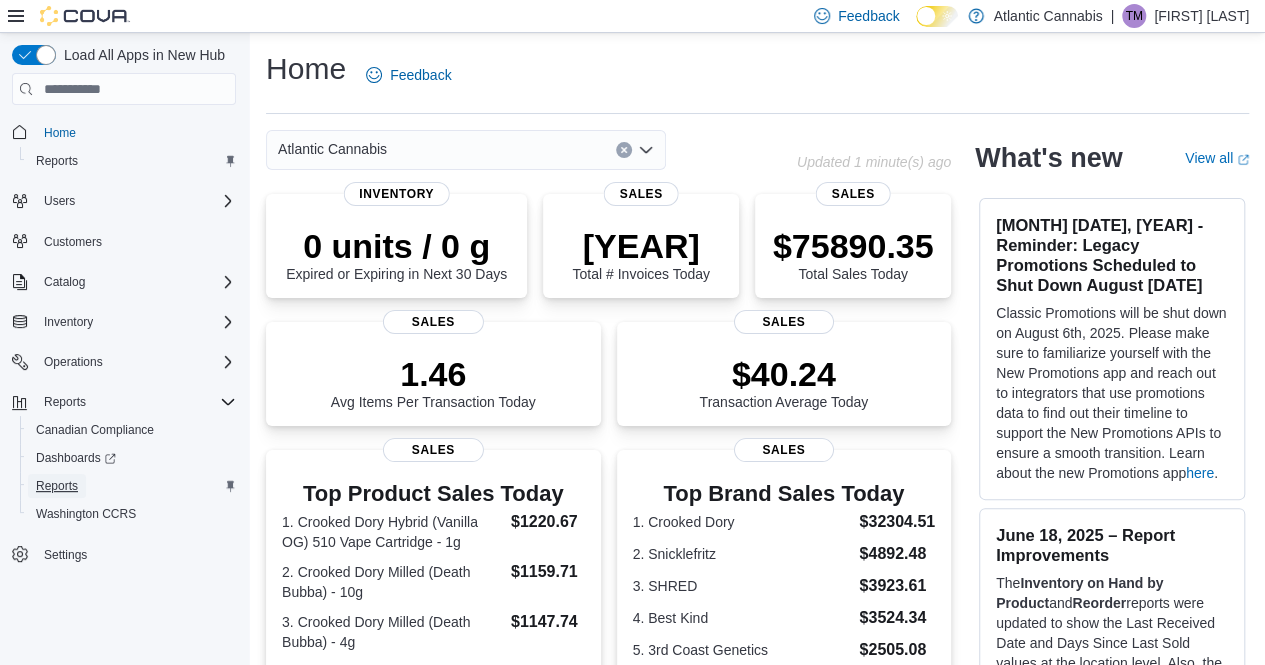 click on "Reports" at bounding box center (57, 161) 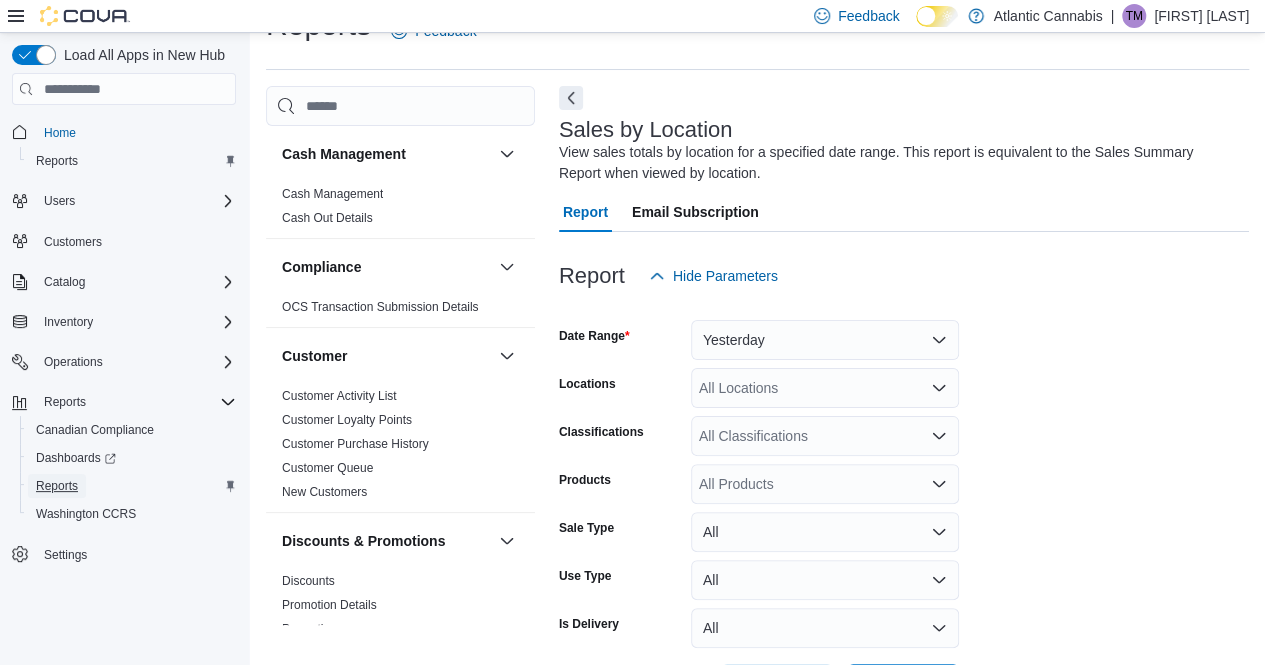 scroll, scrollTop: 67, scrollLeft: 0, axis: vertical 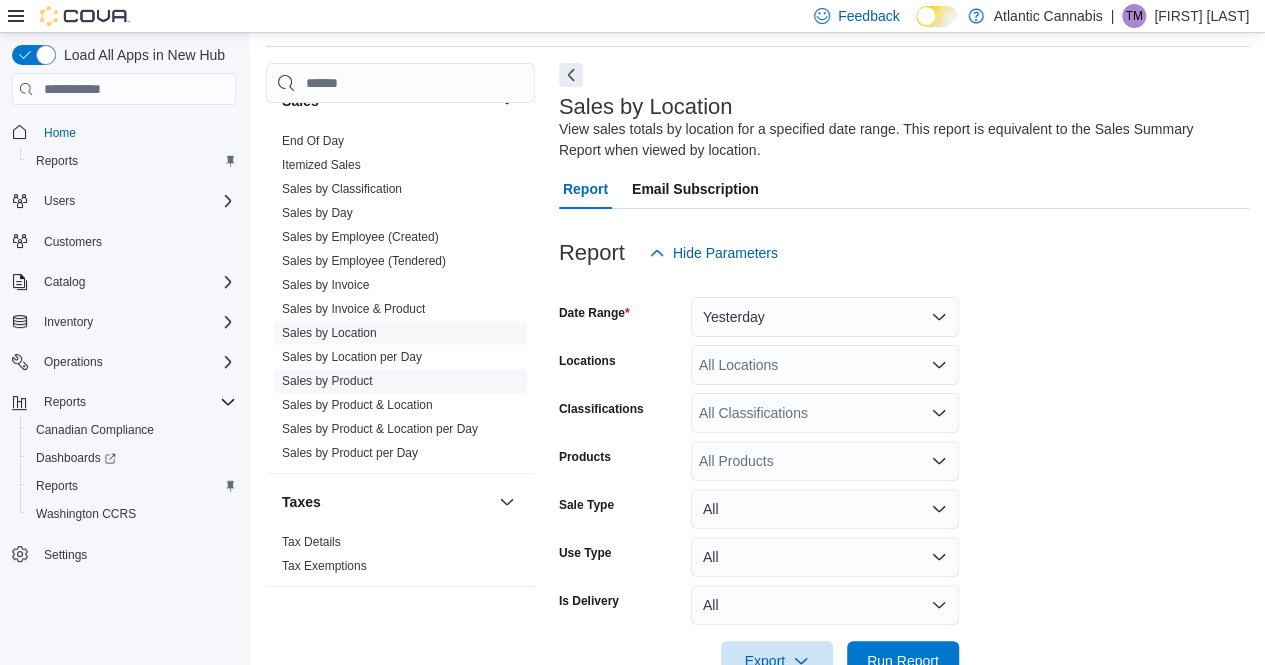 click on "Sales by Product" at bounding box center [327, 381] 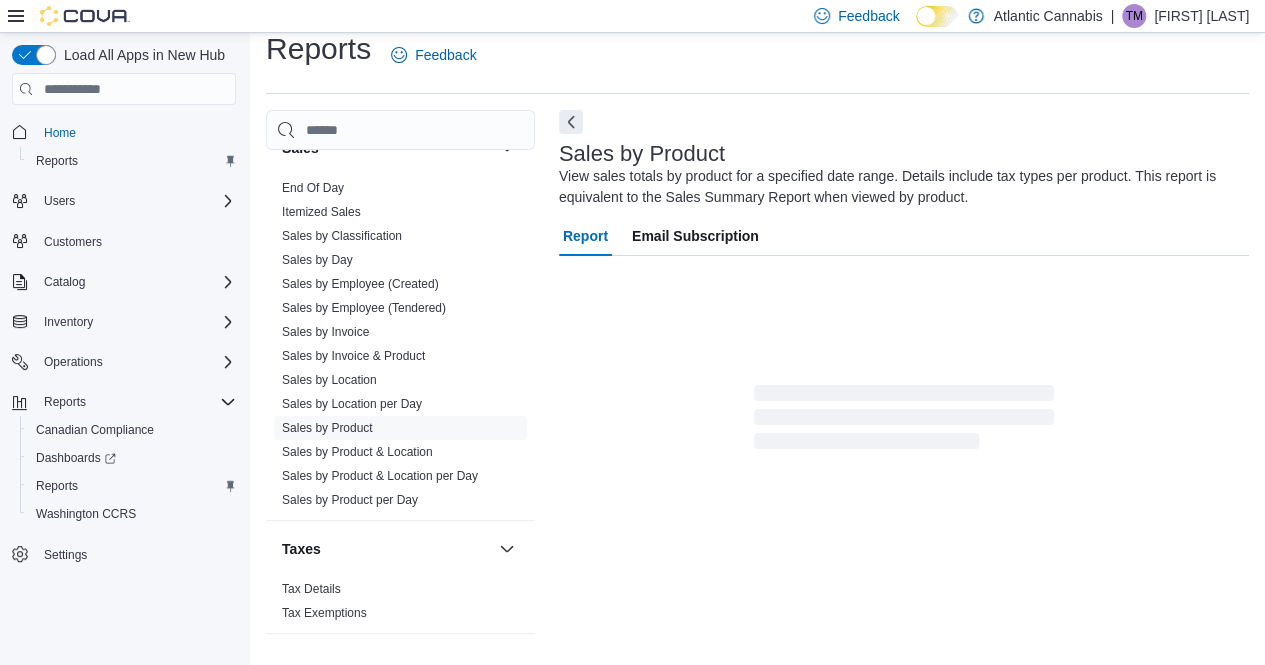 scroll, scrollTop: 67, scrollLeft: 0, axis: vertical 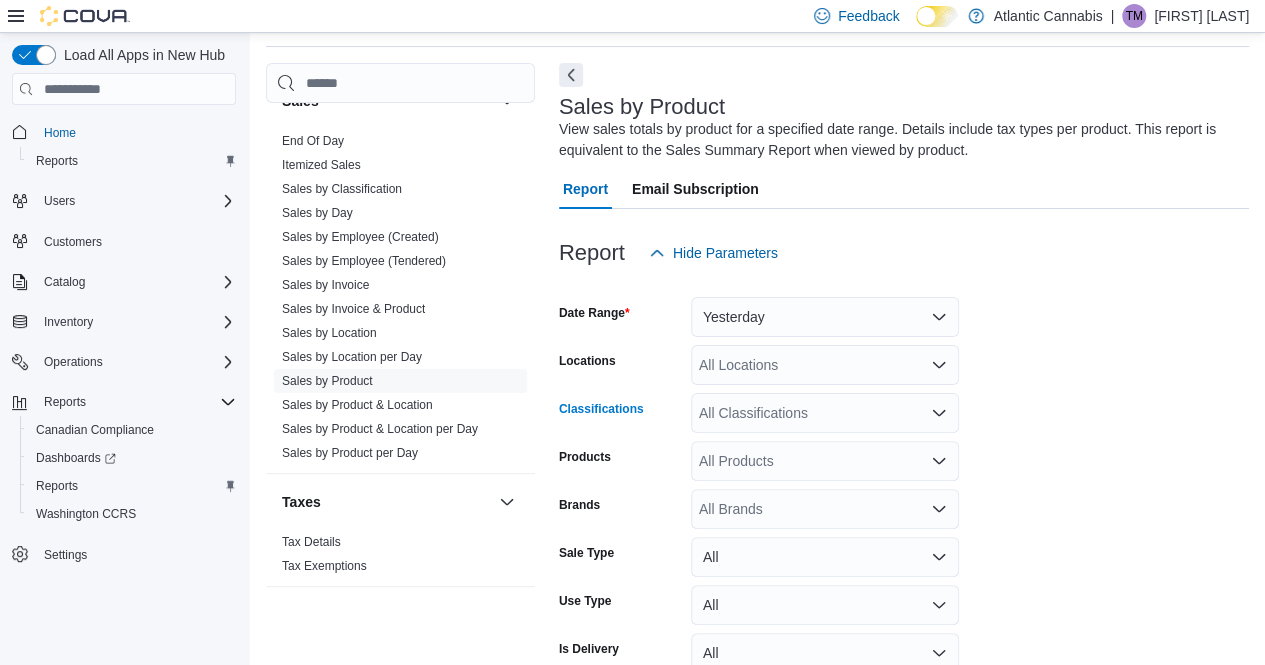 click on "All Classifications" at bounding box center (825, 413) 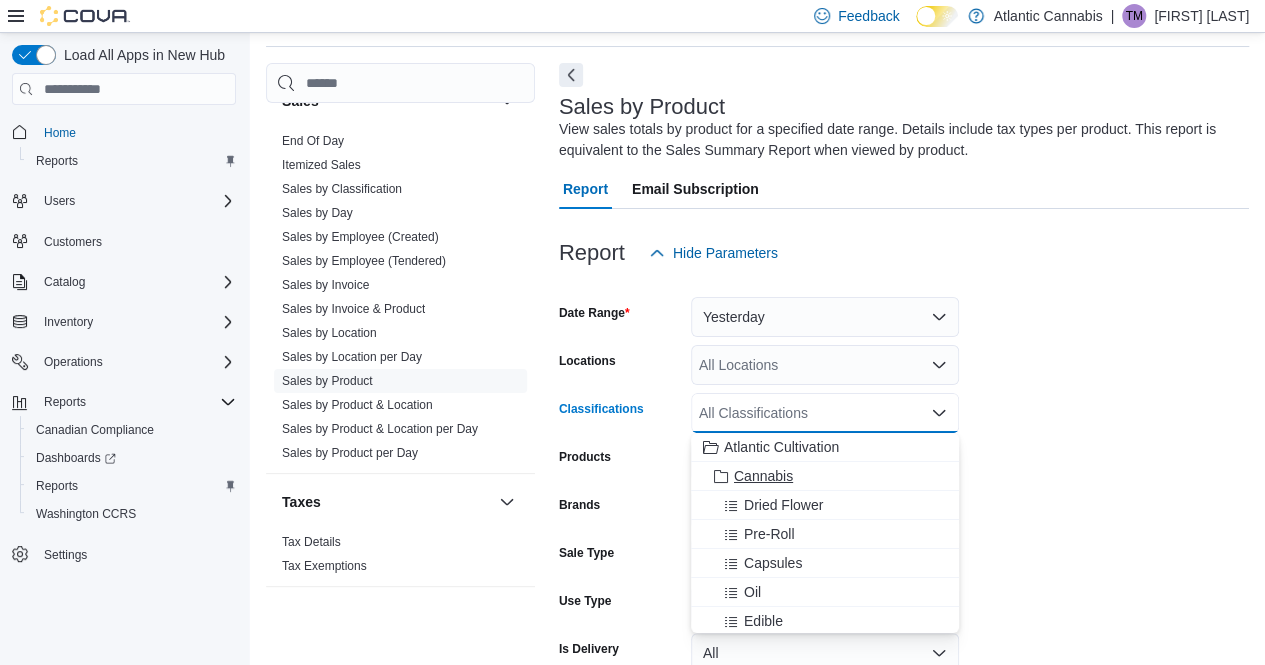 click on "Cannabis" at bounding box center [763, 476] 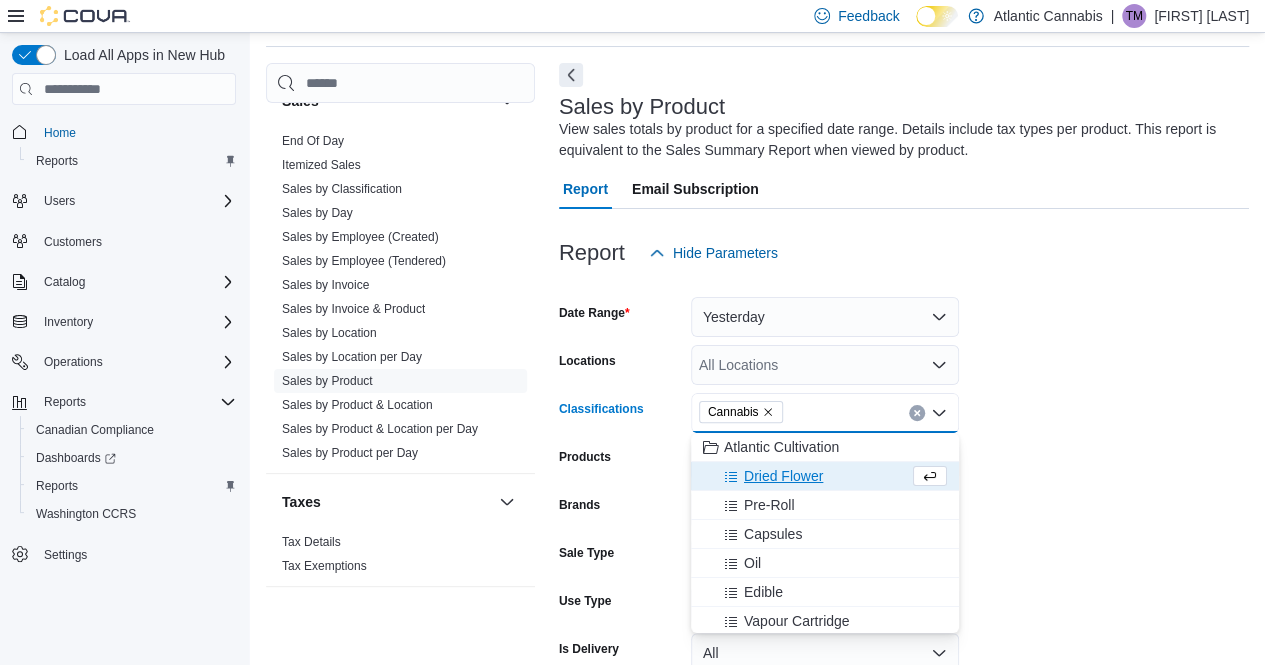 click on "Date Range Yesterday Locations All Locations Classifications Cannabis Combo box. Selected. Cannabis. Press Backspace to delete Cannabis. Combo box input. All Classifications. Type some text or, to display a list of choices, press Down Arrow. To exit the list of choices, press Escape." at bounding box center (904, 501) 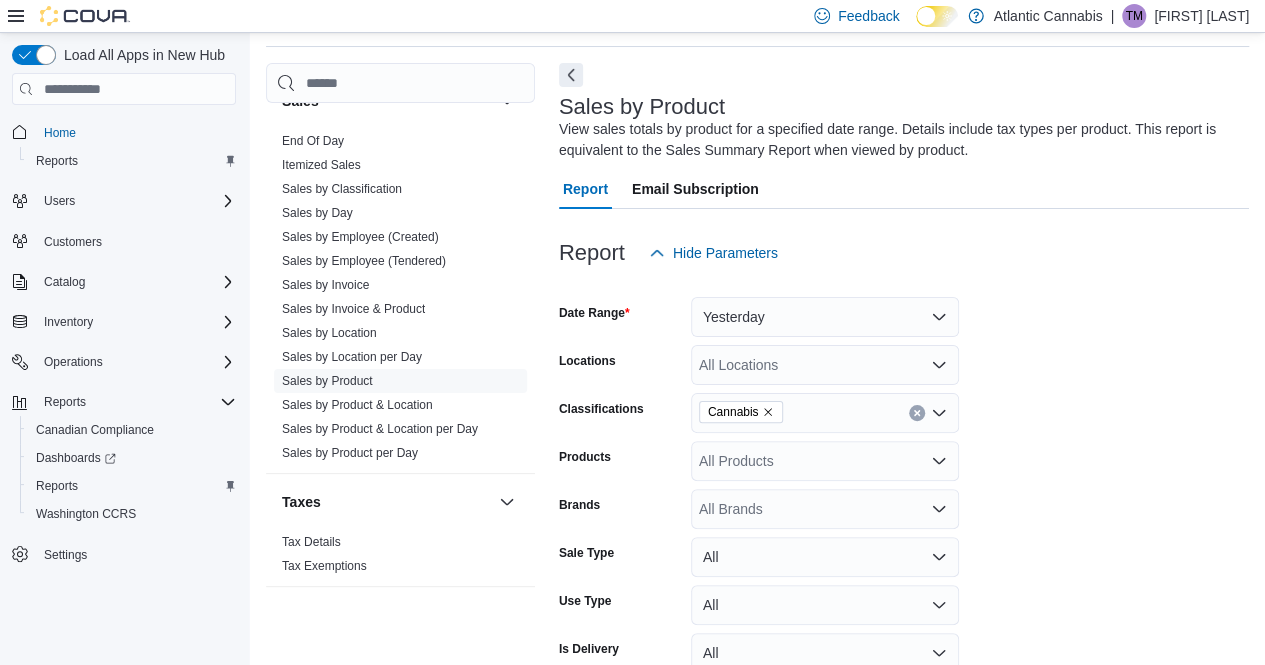 scroll, scrollTop: 170, scrollLeft: 0, axis: vertical 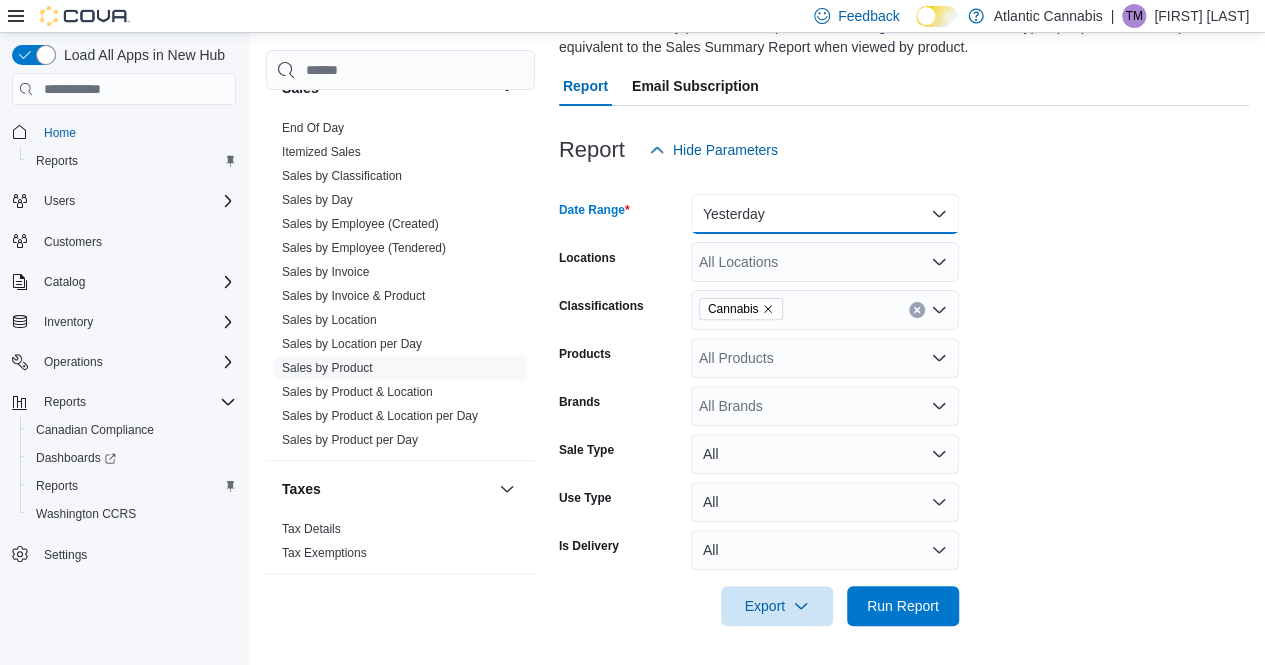 click on "Yesterday" at bounding box center (825, 214) 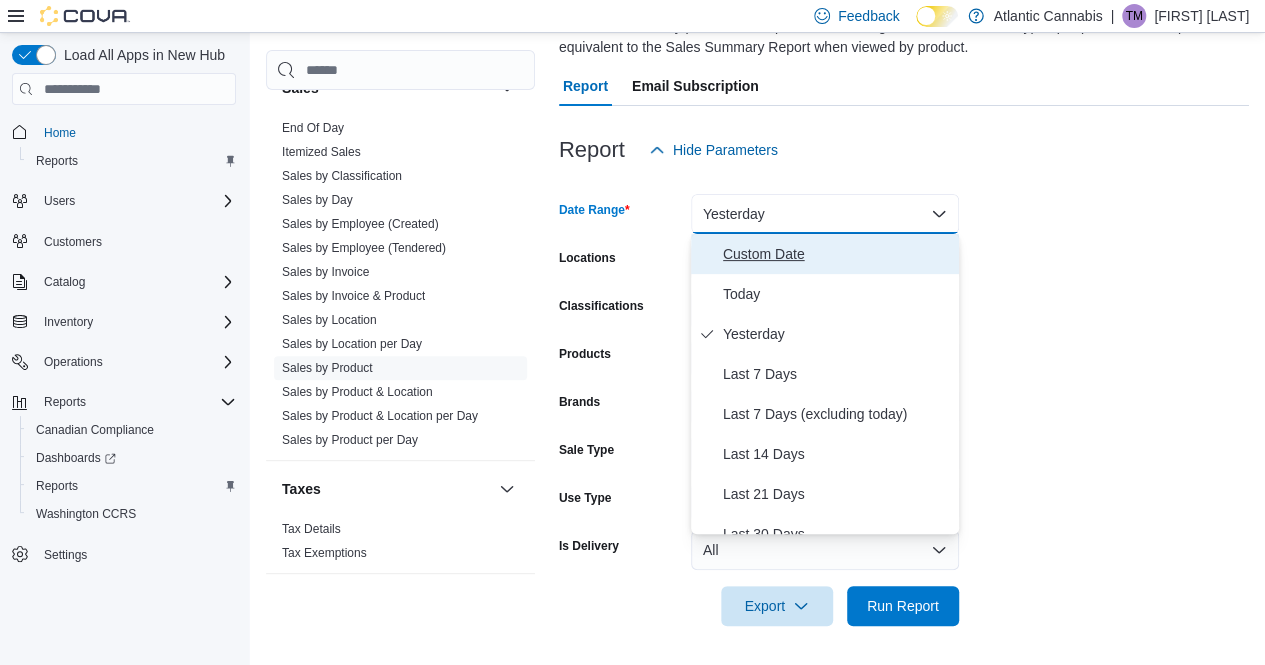 click on "Custom Date" at bounding box center [837, 254] 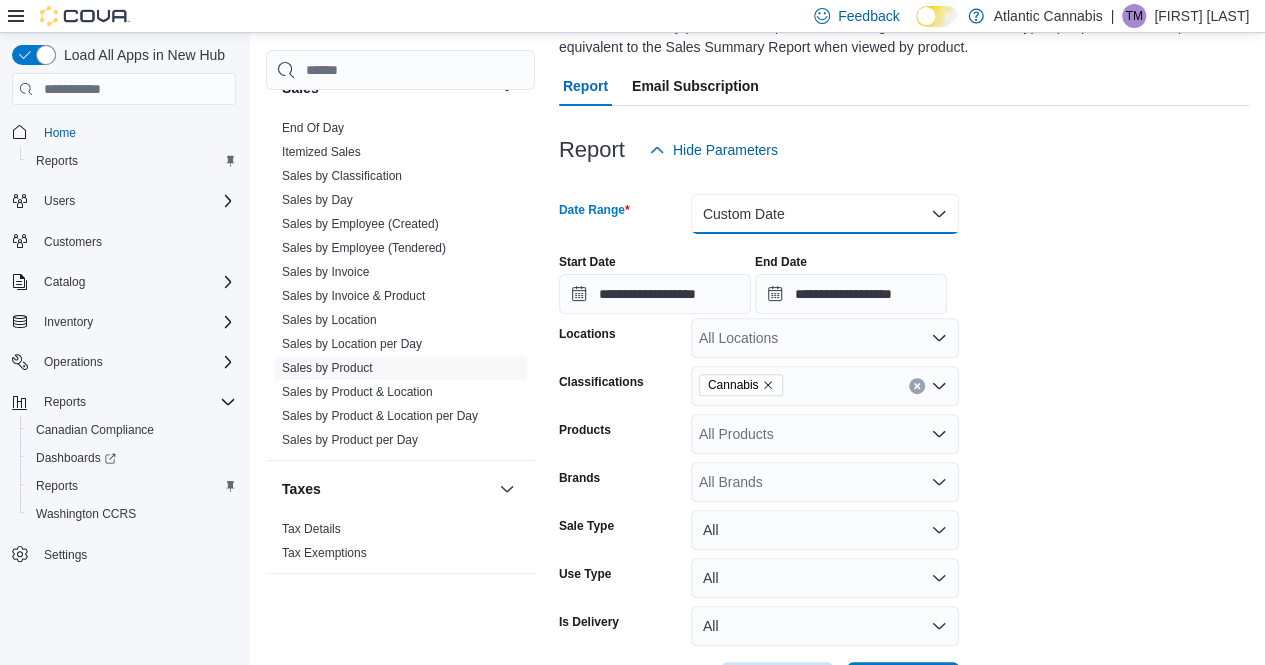 type 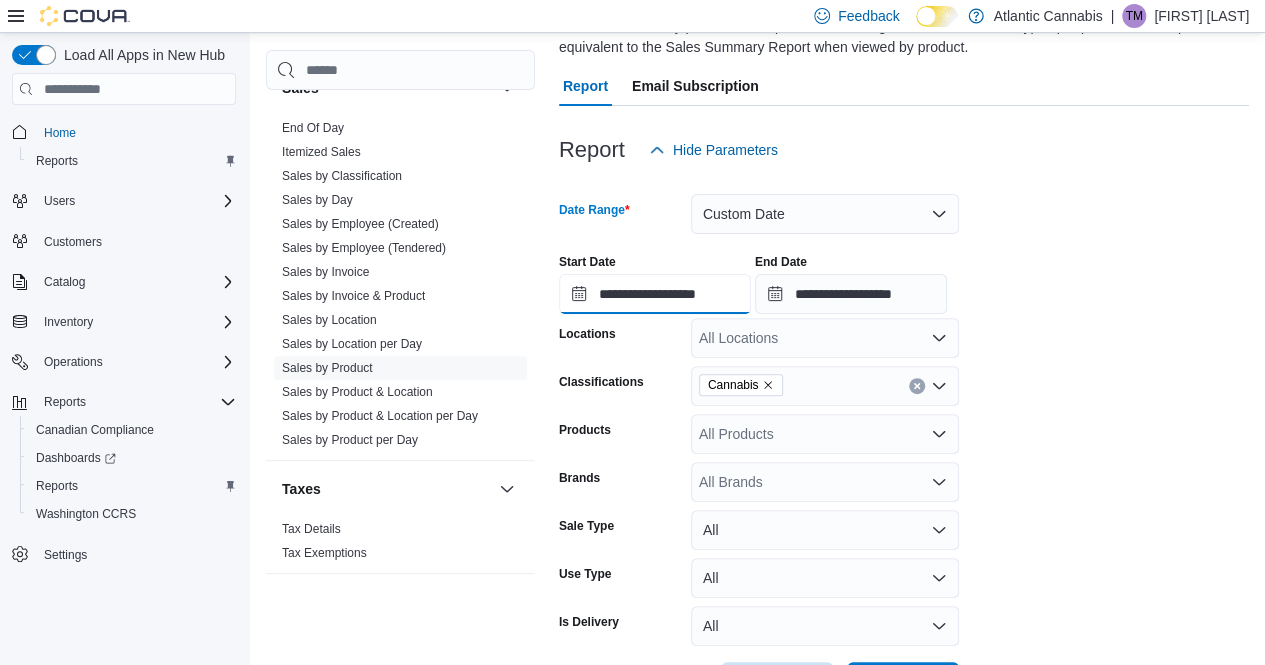 click on "**********" at bounding box center [655, 294] 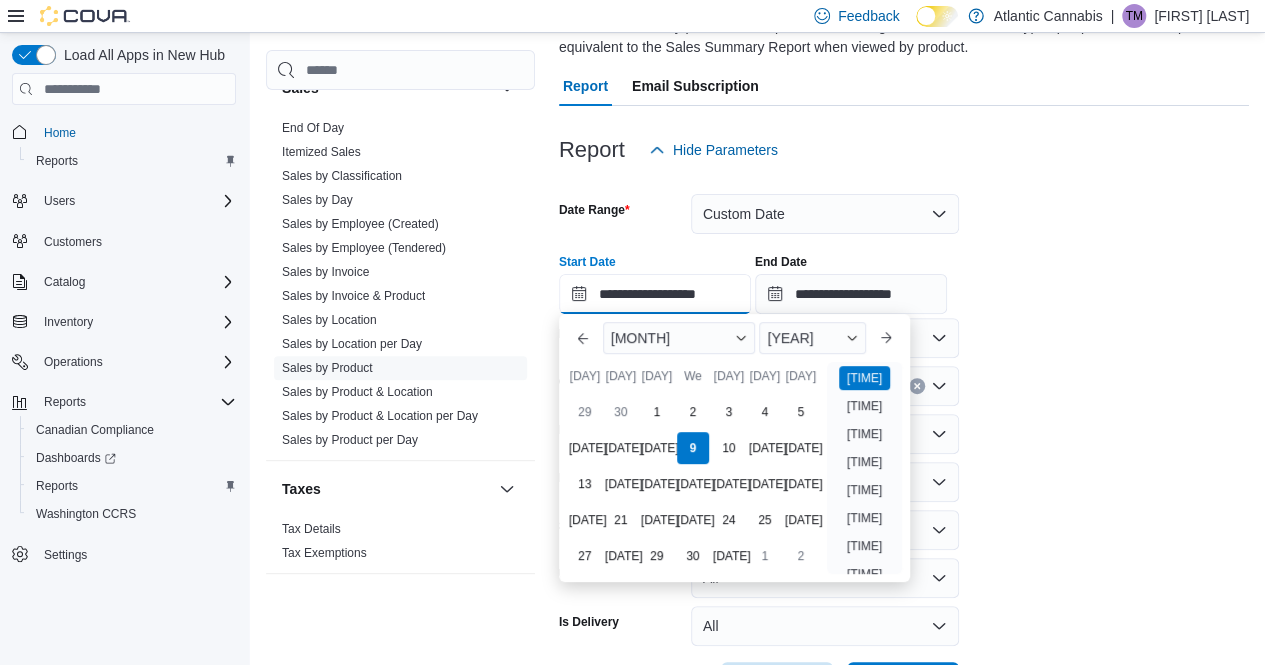 scroll, scrollTop: 62, scrollLeft: 0, axis: vertical 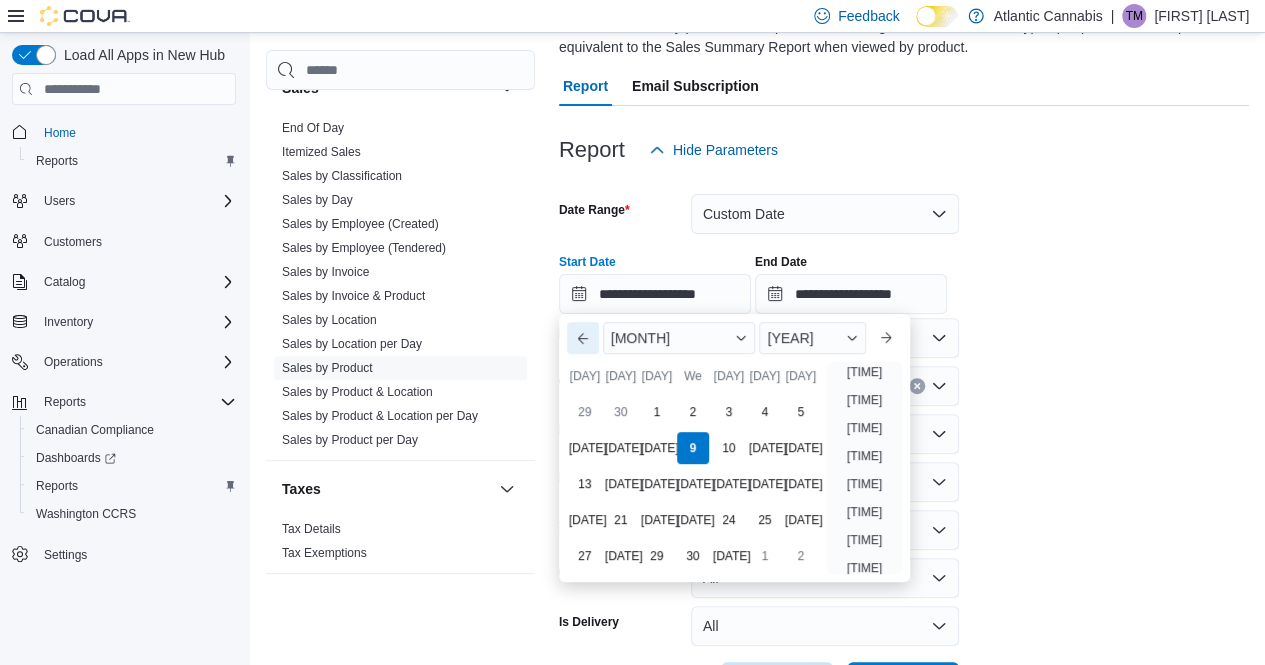 click on "Previous Month" at bounding box center (583, 338) 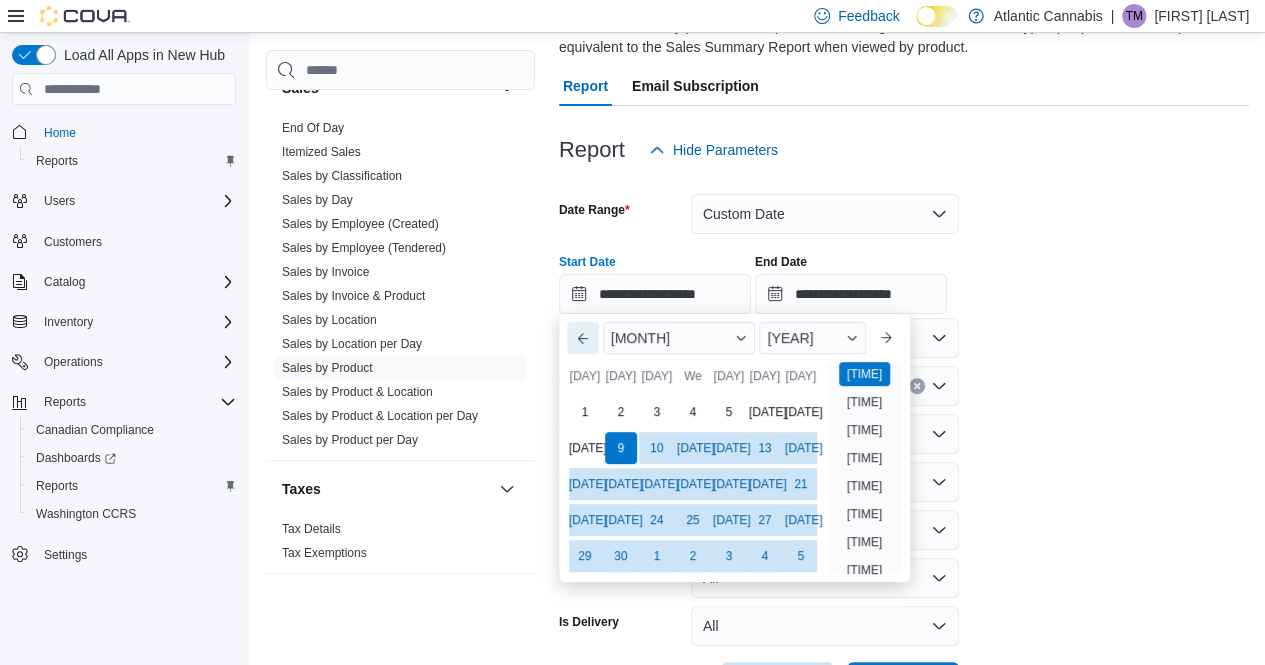 click on "Previous Month" at bounding box center (583, 338) 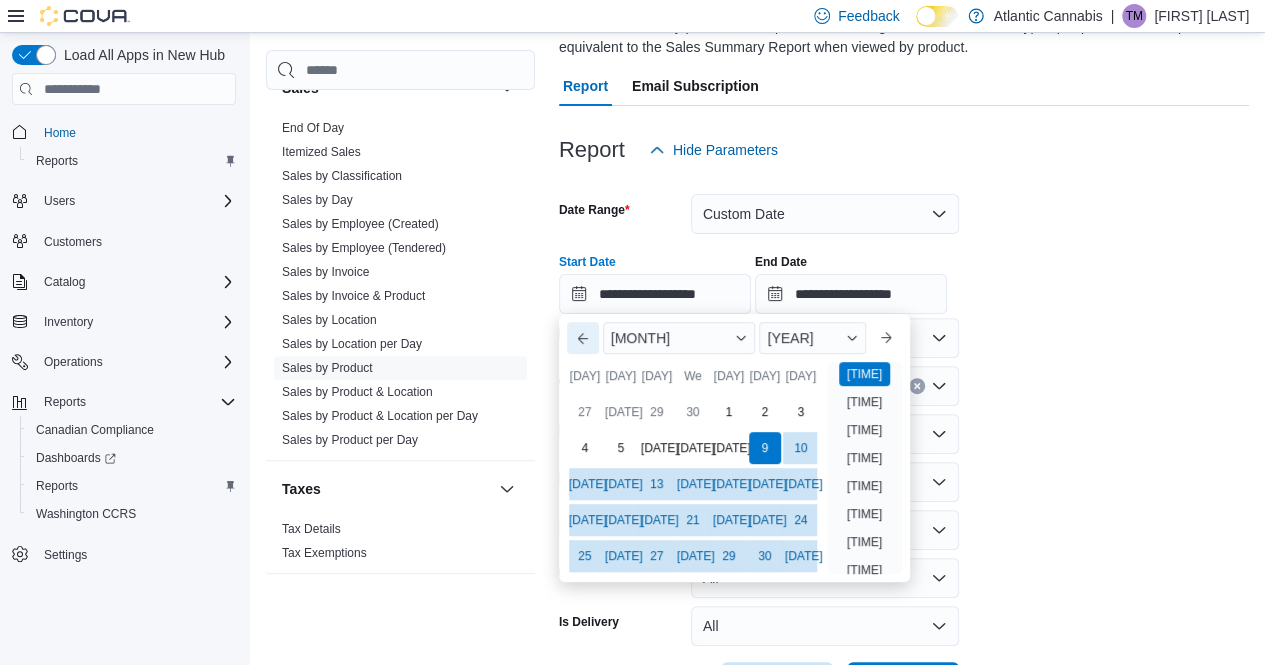 click on "Previous Month" at bounding box center (583, 338) 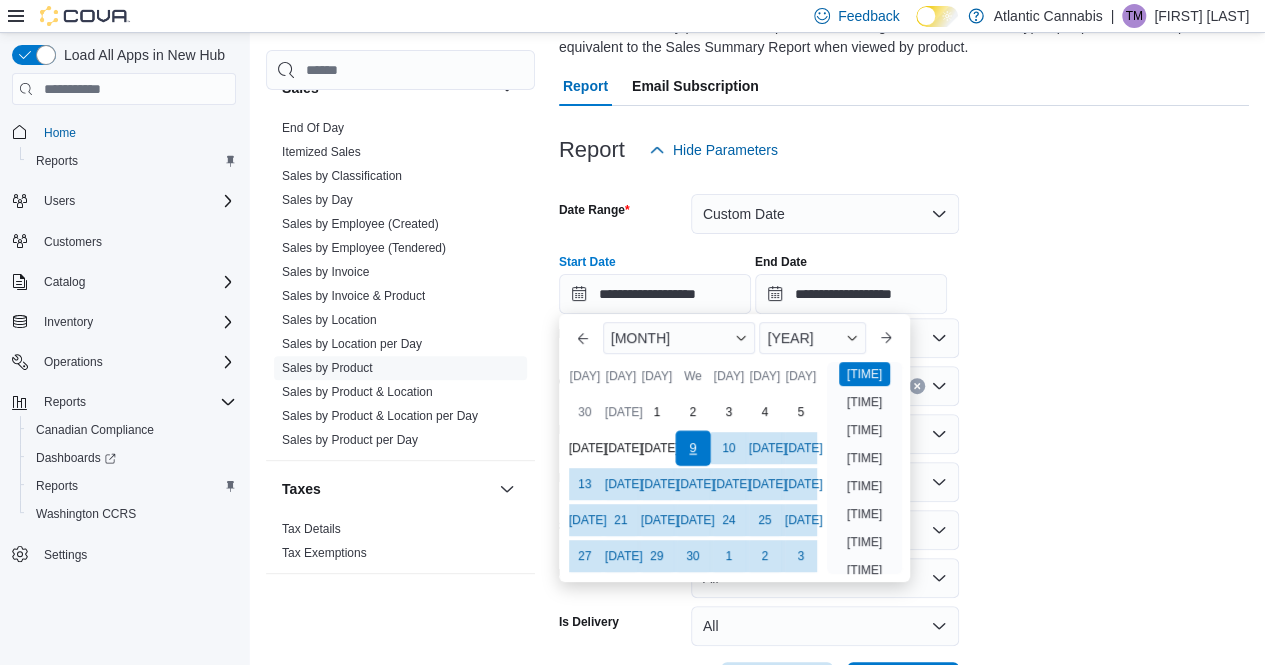 click on "9" at bounding box center [692, 448] 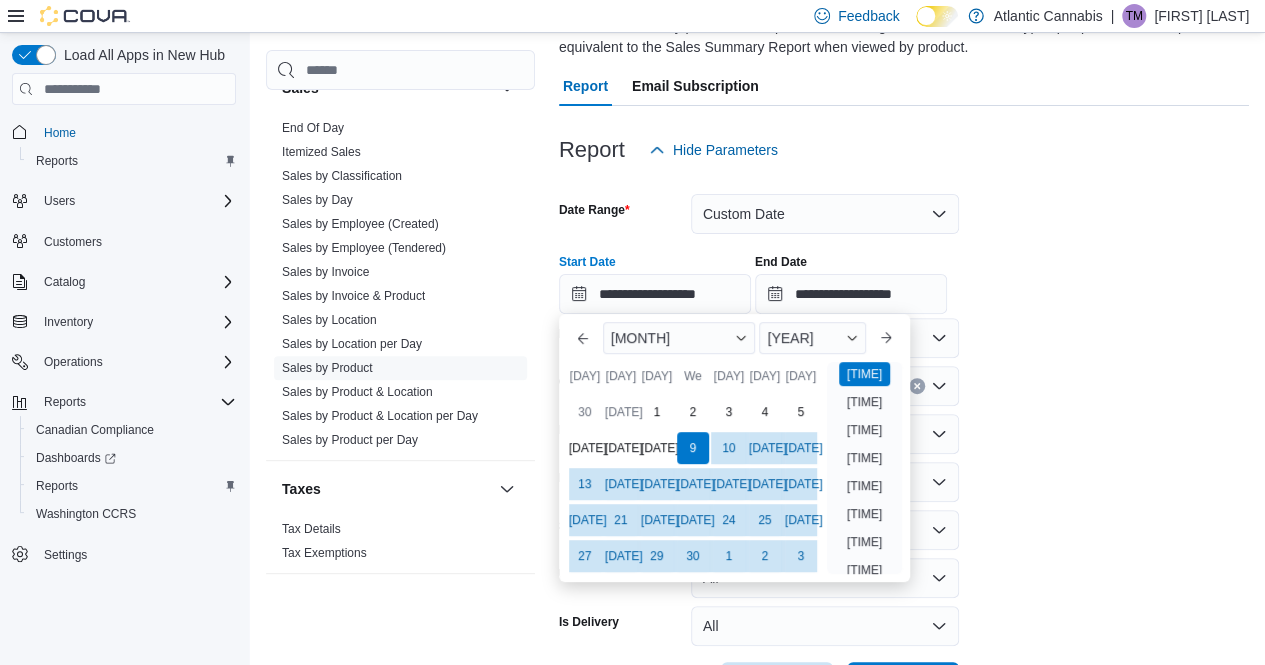 click on "**********" at bounding box center (904, 436) 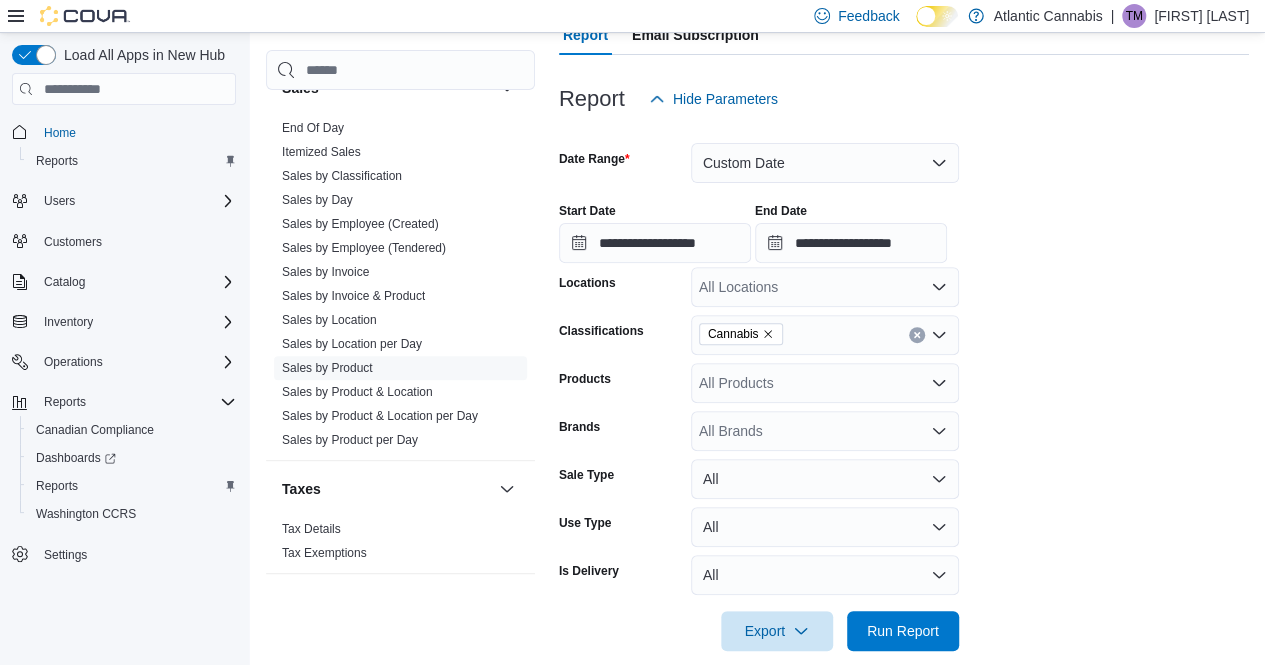 scroll, scrollTop: 246, scrollLeft: 0, axis: vertical 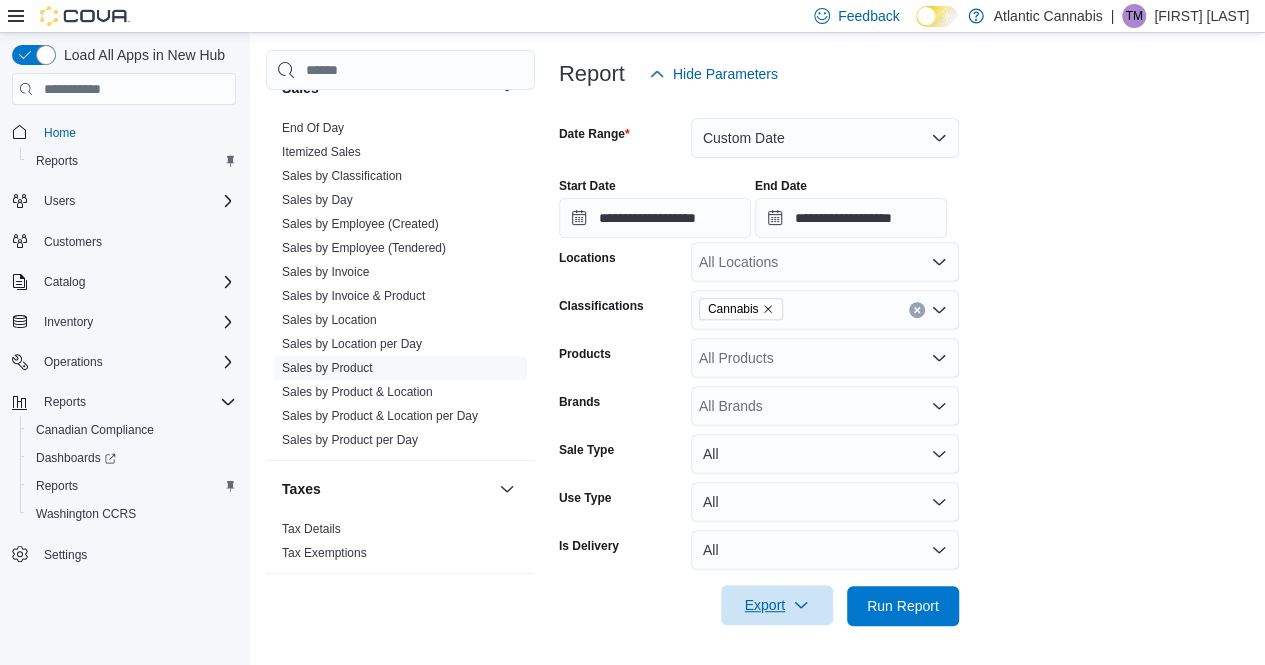 click at bounding box center [801, 605] 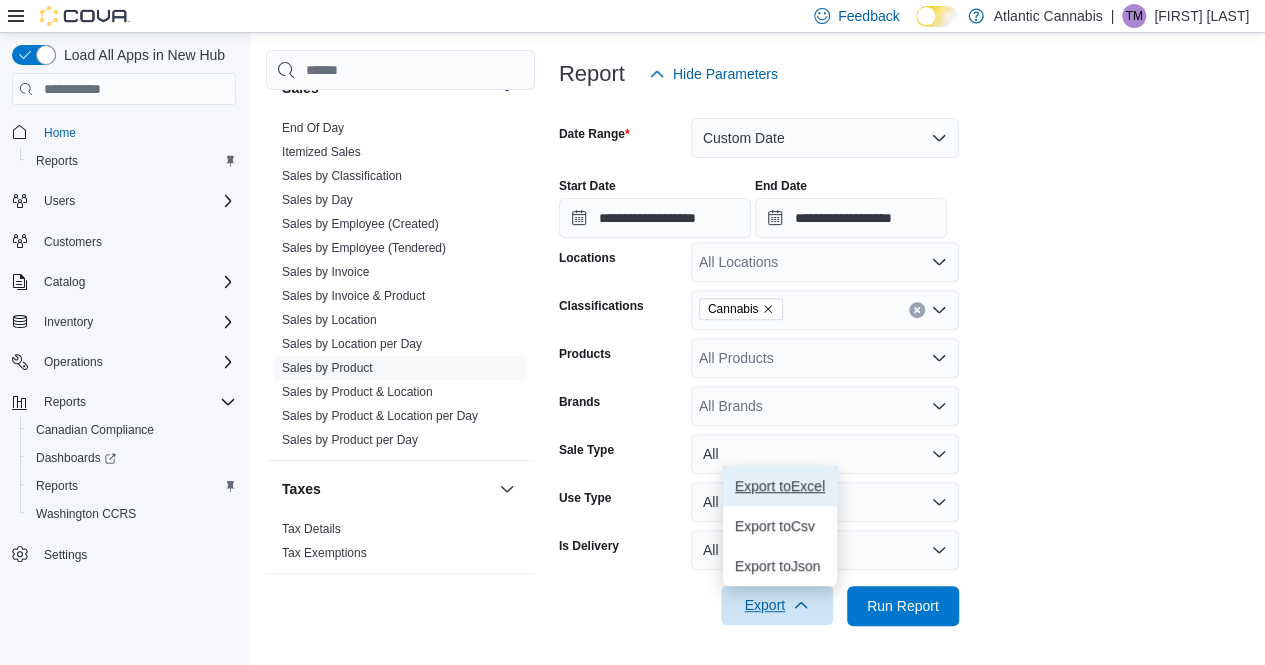 click on "Export to  Excel" at bounding box center (780, 486) 